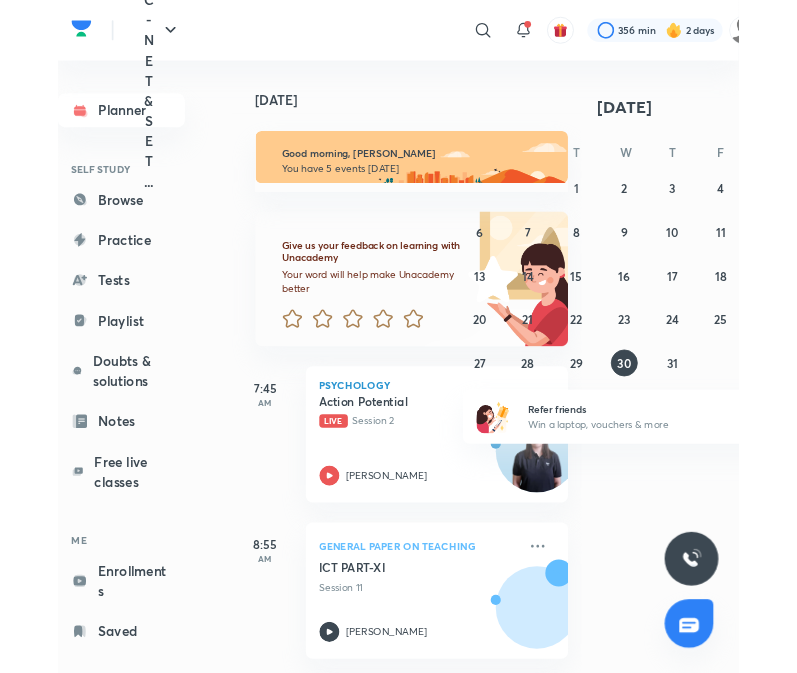 scroll, scrollTop: 0, scrollLeft: 0, axis: both 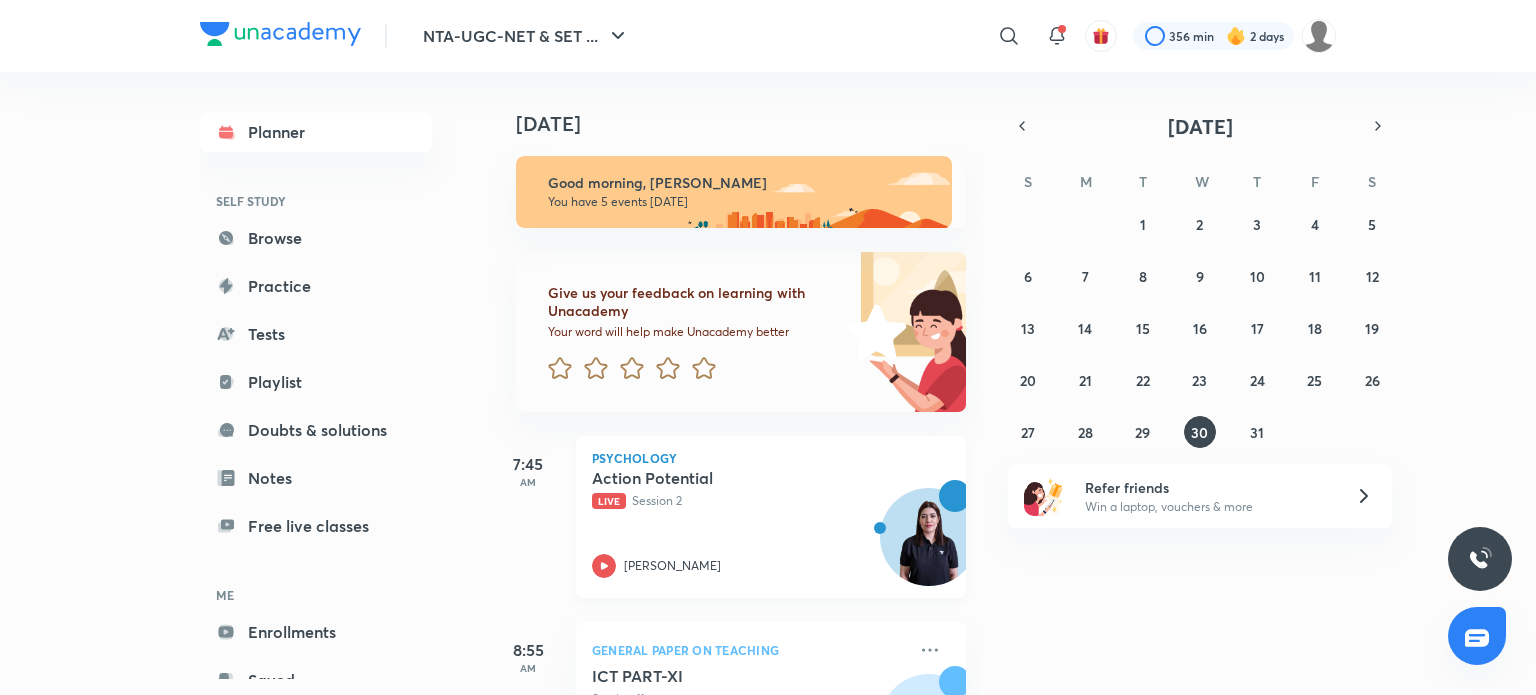 click on "[PERSON_NAME]" at bounding box center (672, 566) 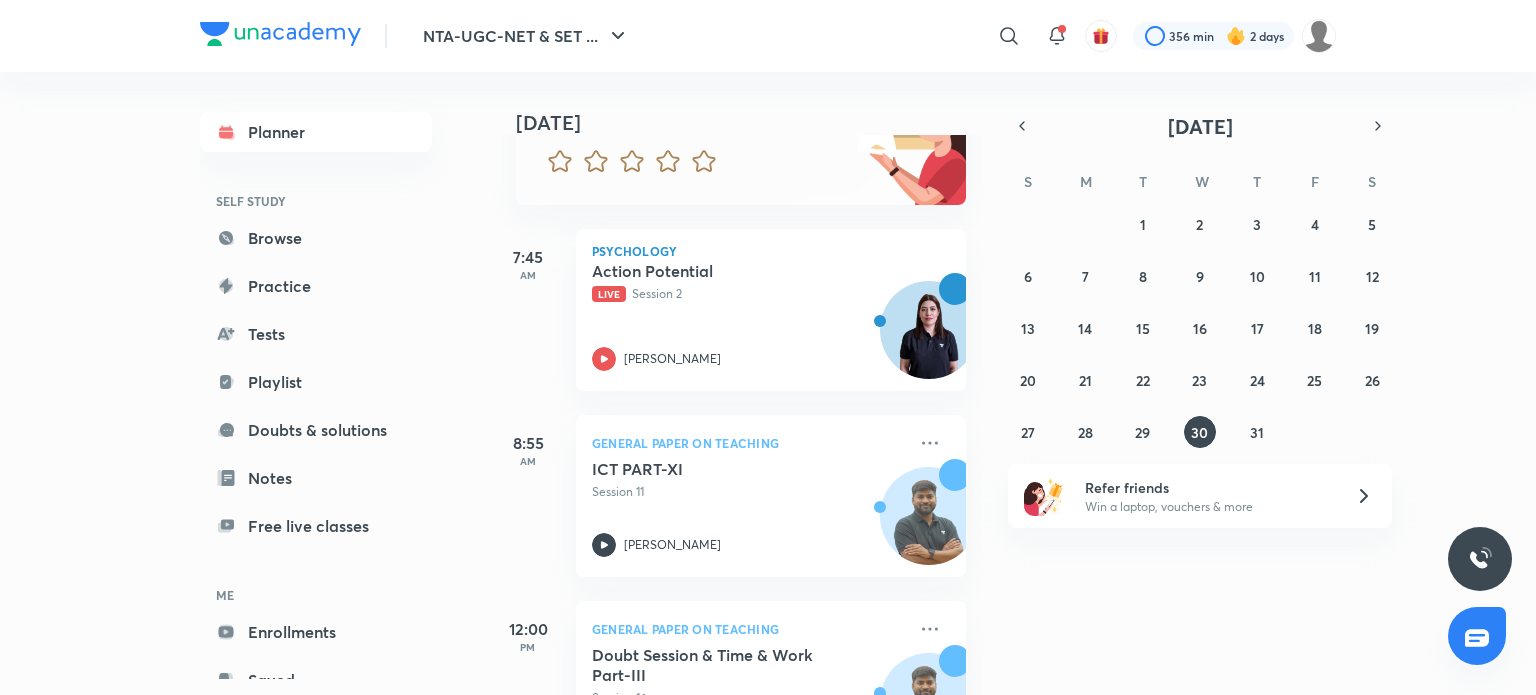 scroll, scrollTop: 283, scrollLeft: 0, axis: vertical 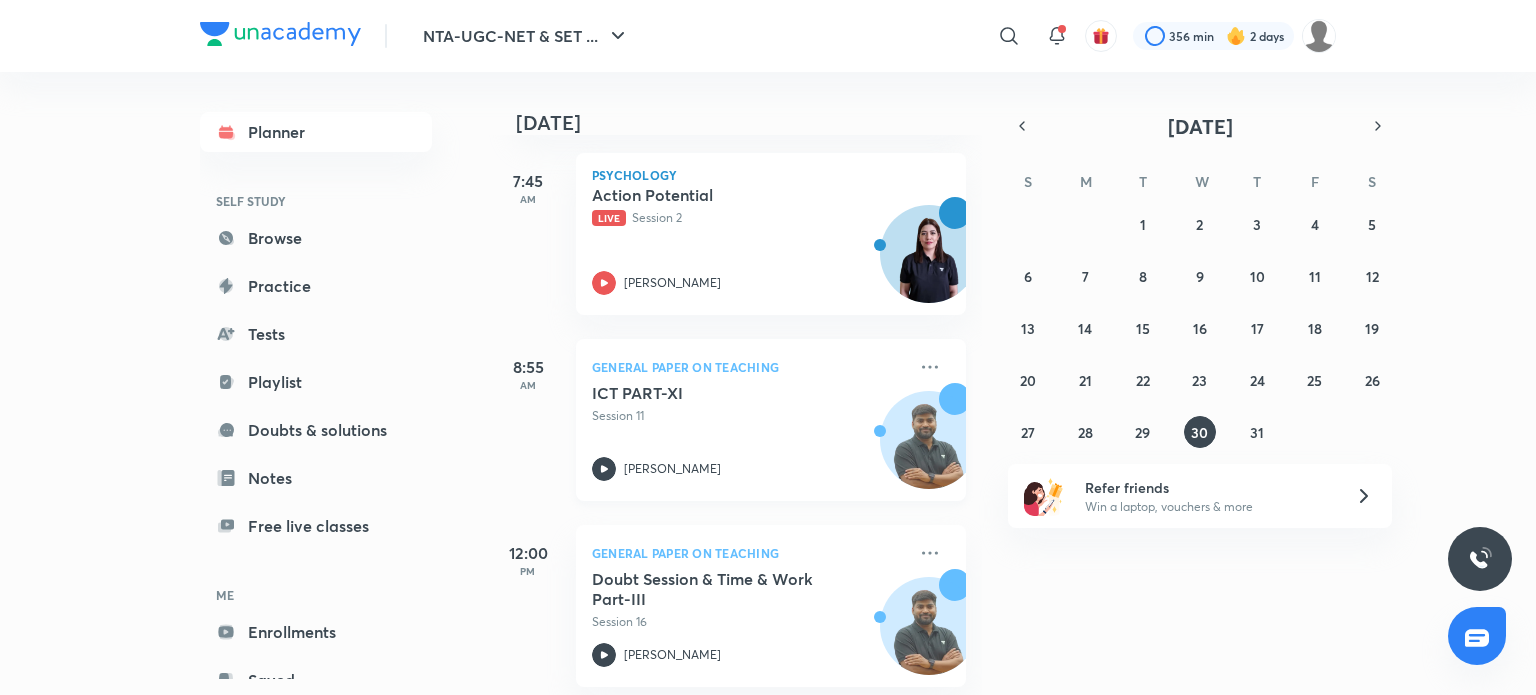 click on "ICT PART-XI" at bounding box center (716, 393) 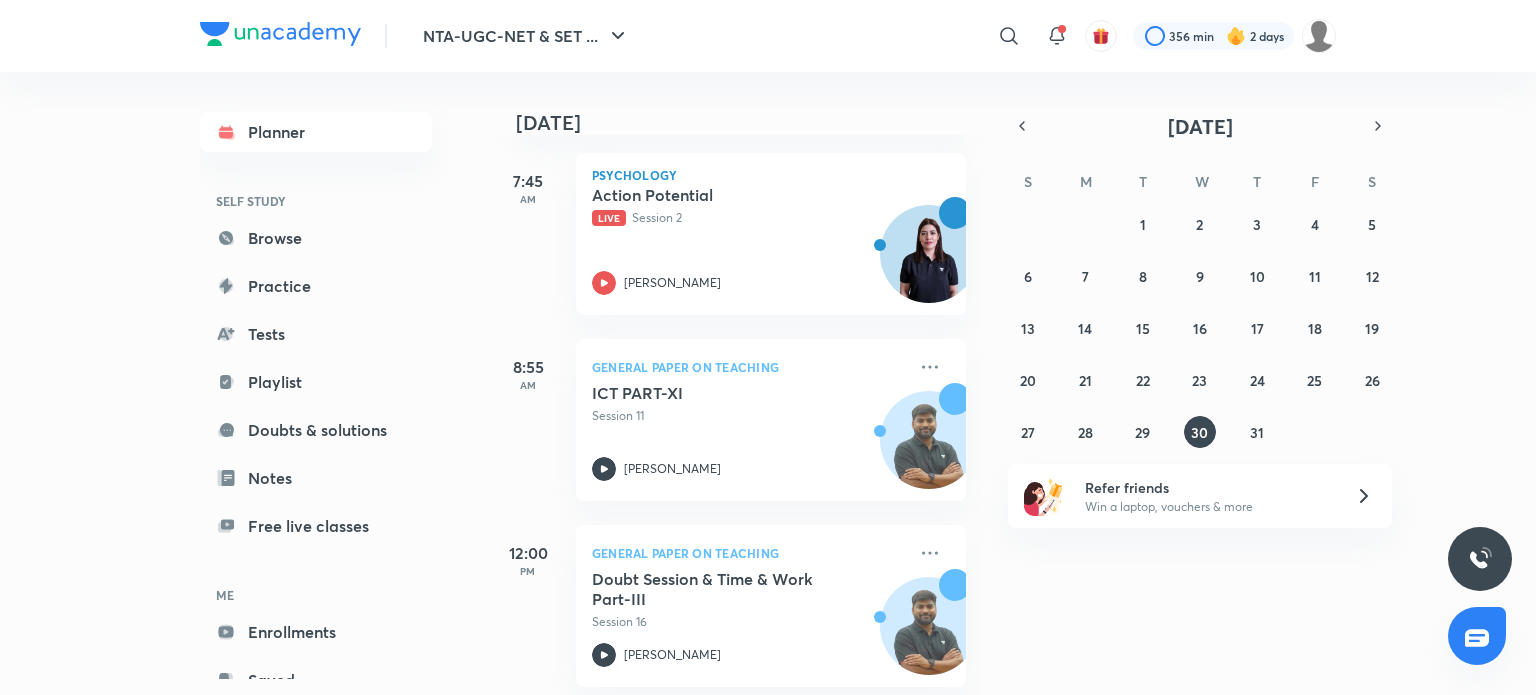 drag, startPoint x: 508, startPoint y: 286, endPoint x: 84, endPoint y: 223, distance: 428.65488 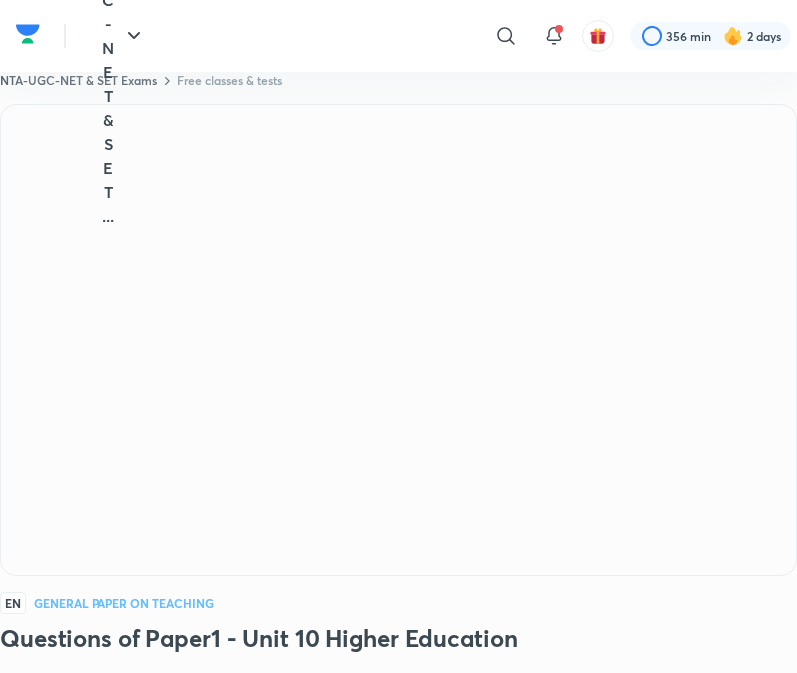 scroll, scrollTop: 0, scrollLeft: 0, axis: both 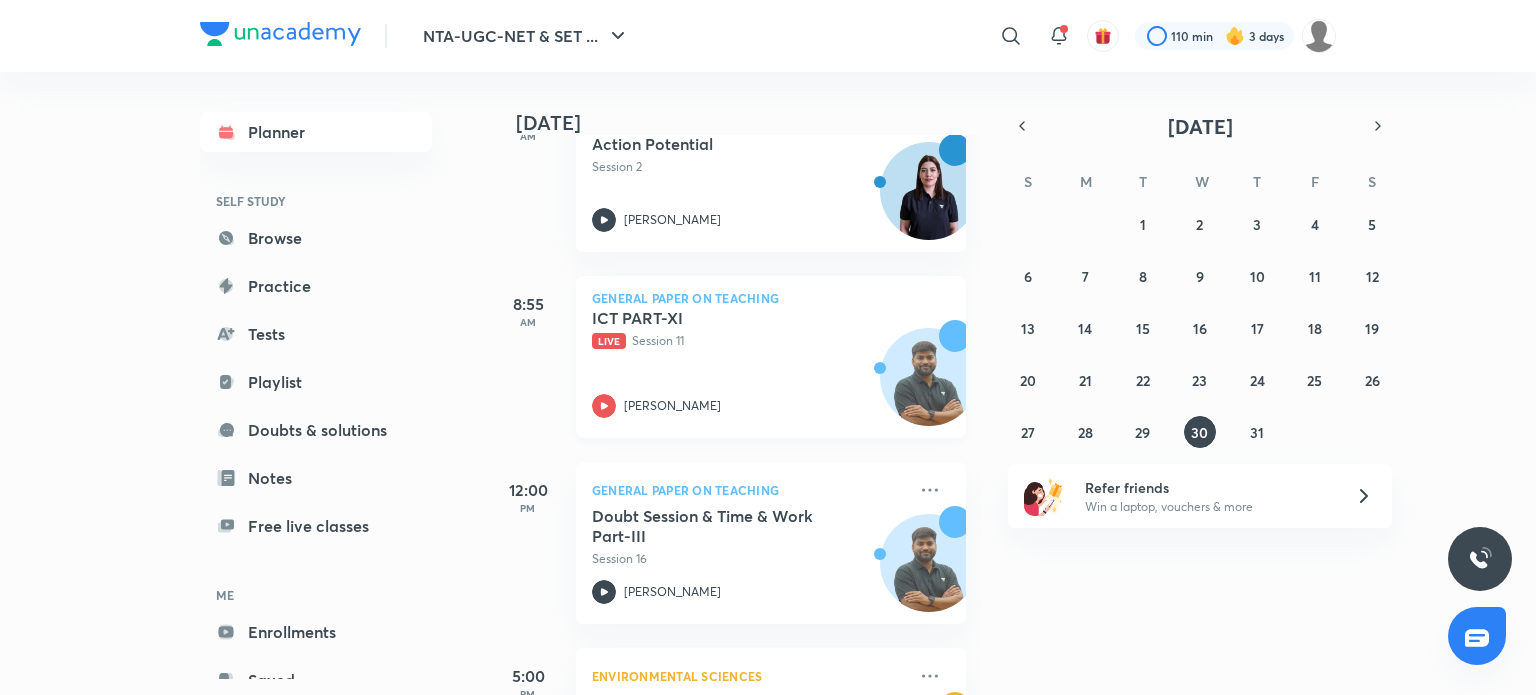 click on "ICT PART-XI Live Session 11 Rajat Kumar" at bounding box center (749, 363) 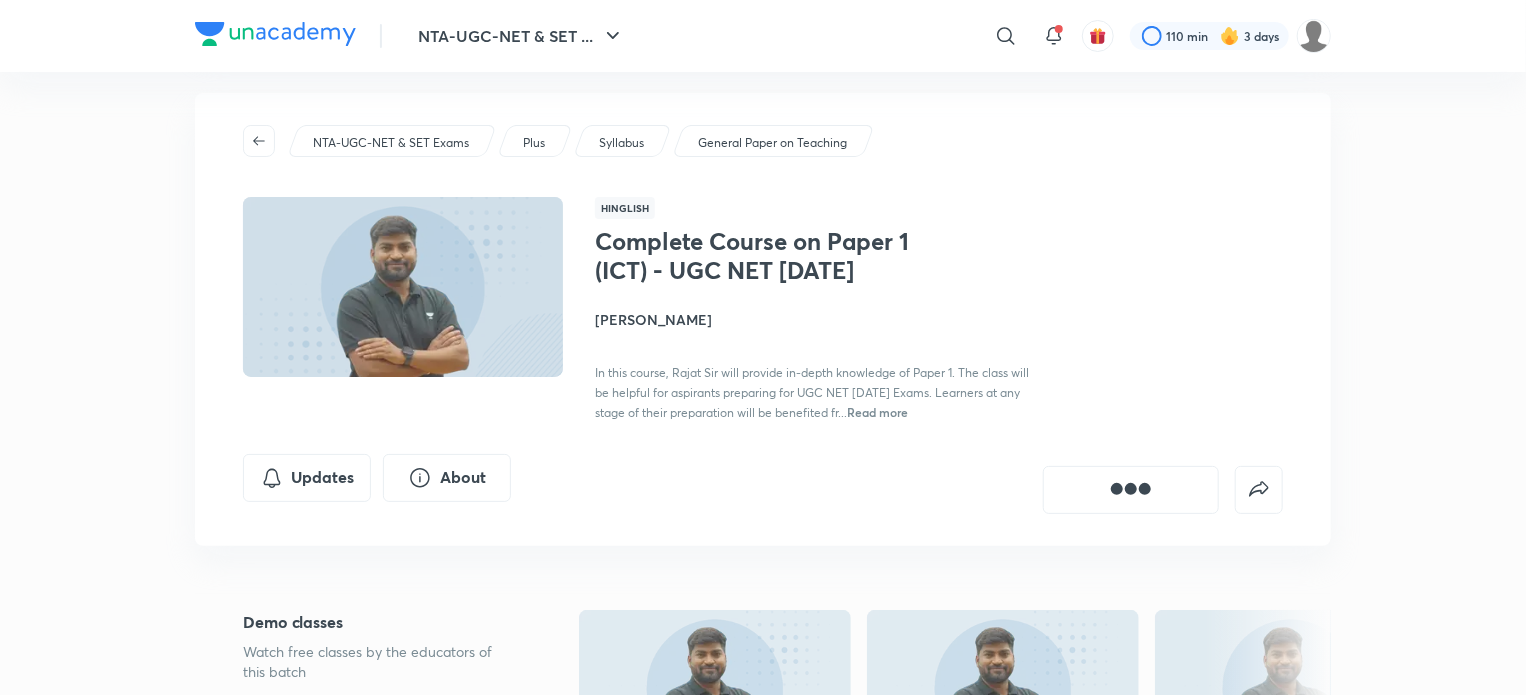 scroll, scrollTop: 26, scrollLeft: 0, axis: vertical 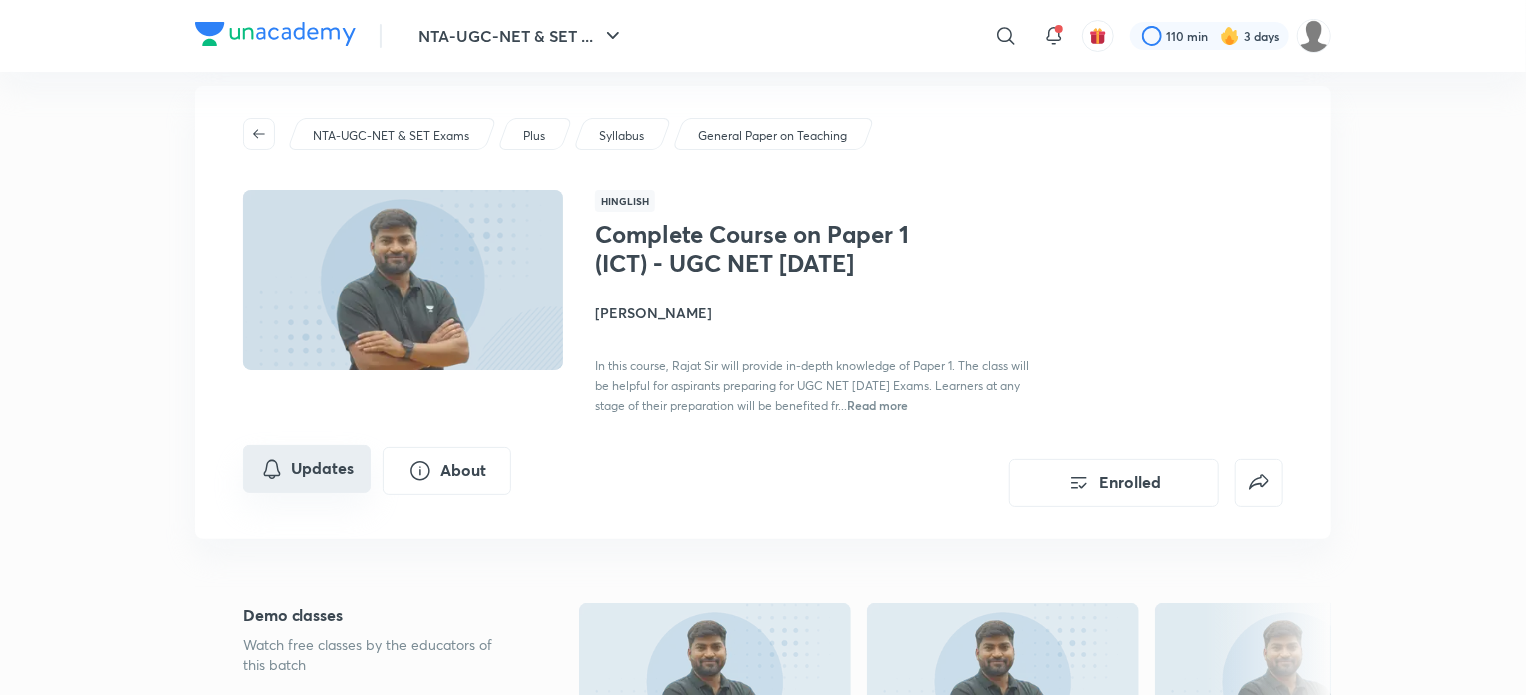 click on "Updates" at bounding box center [307, 469] 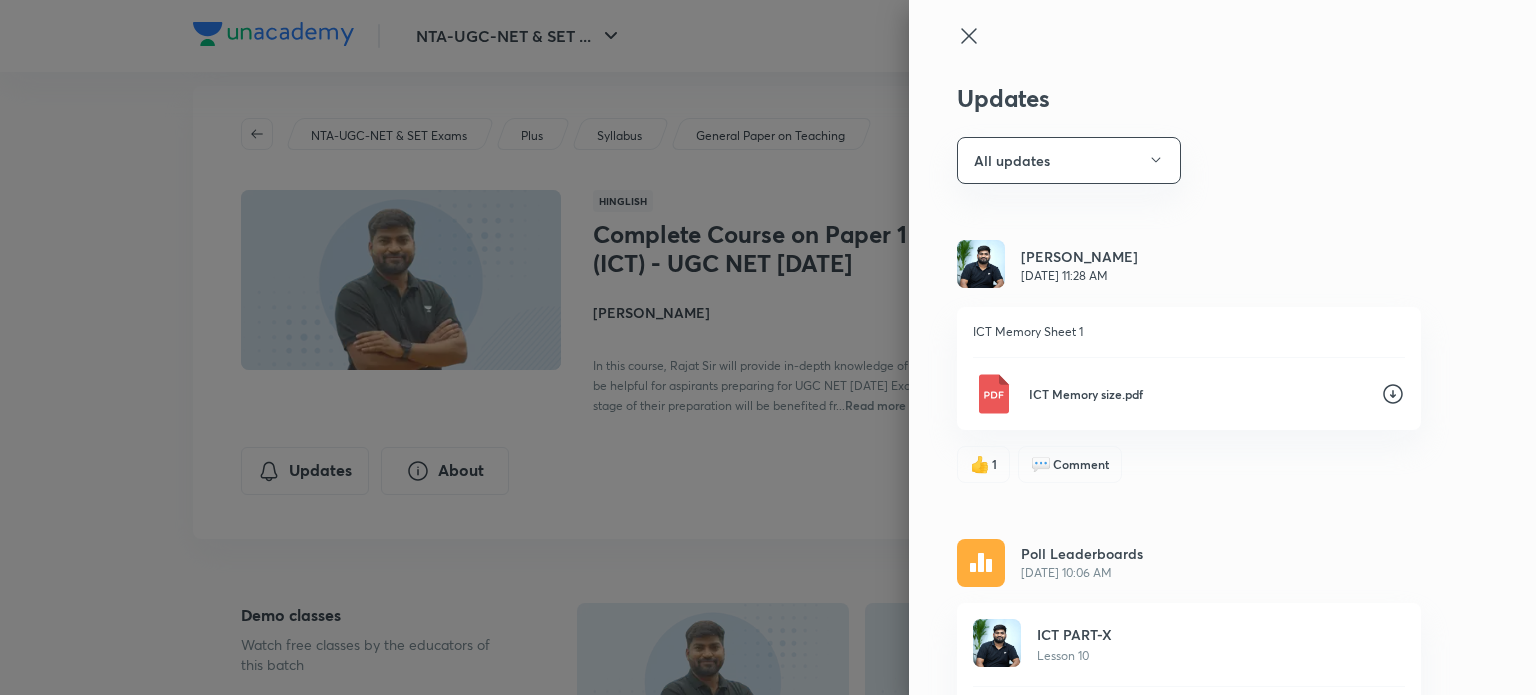 click 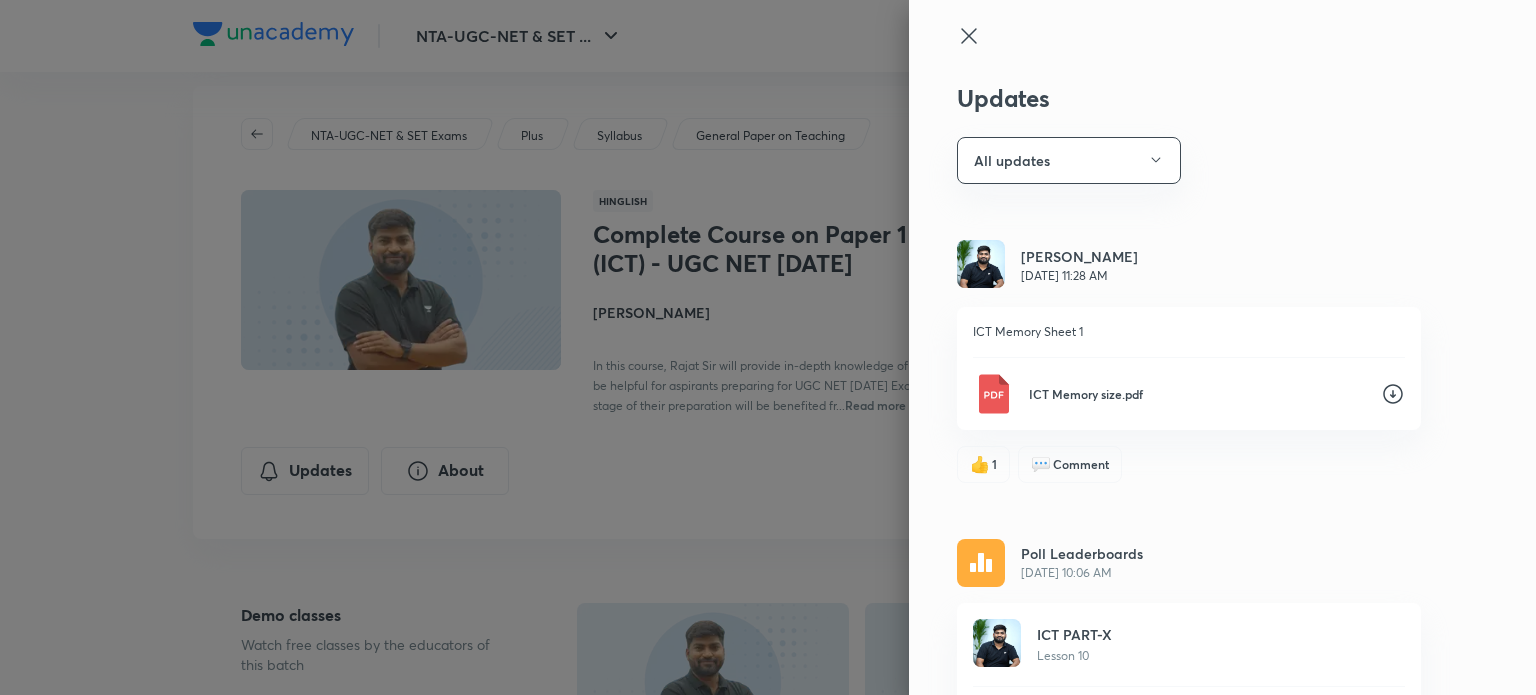 click at bounding box center [768, 347] 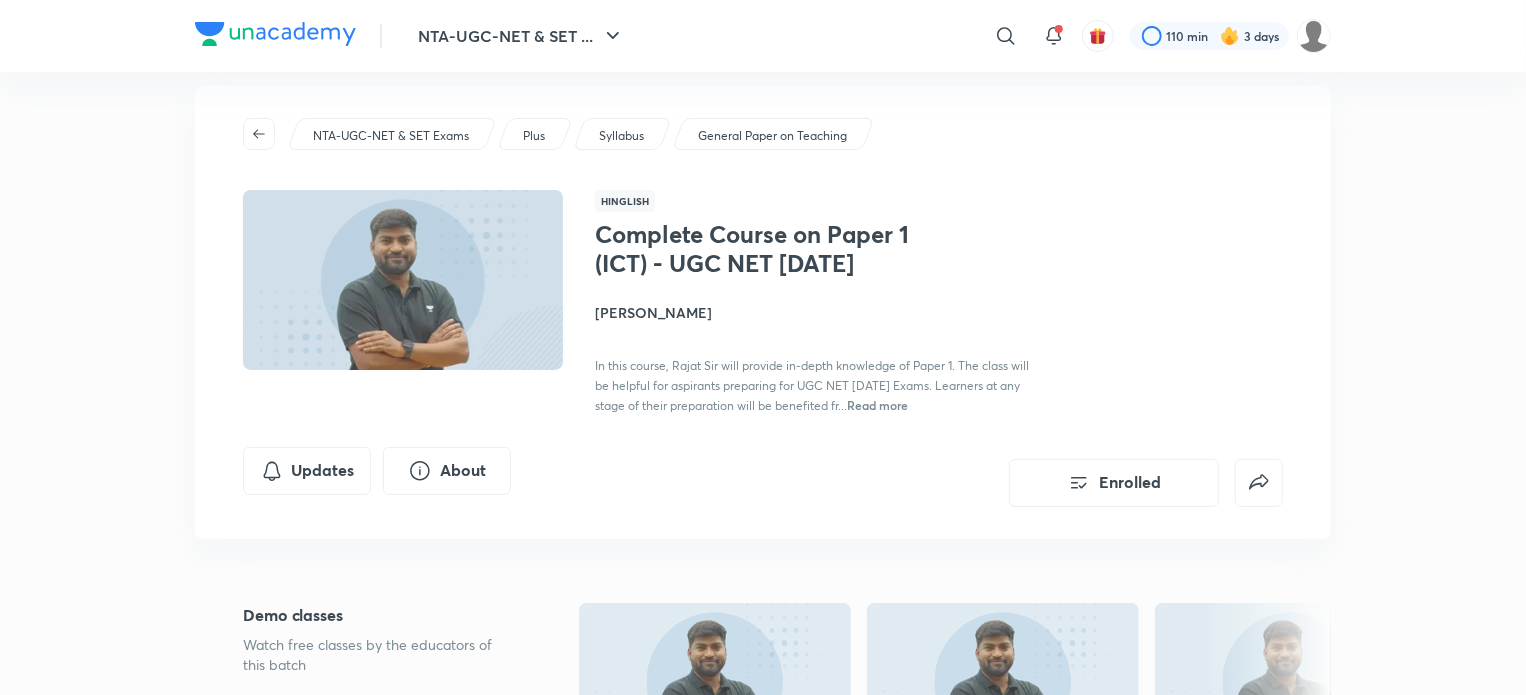 click at bounding box center (403, 280) 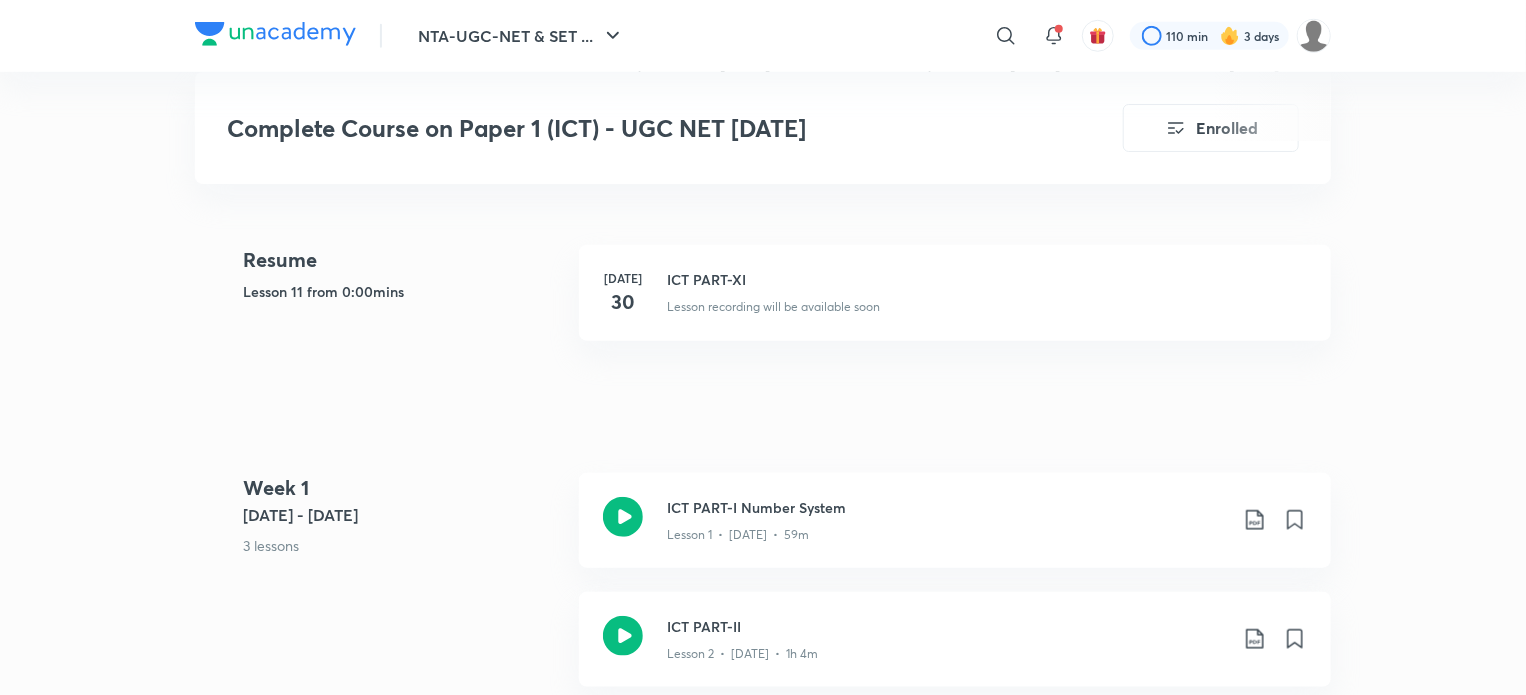 scroll, scrollTop: 806, scrollLeft: 0, axis: vertical 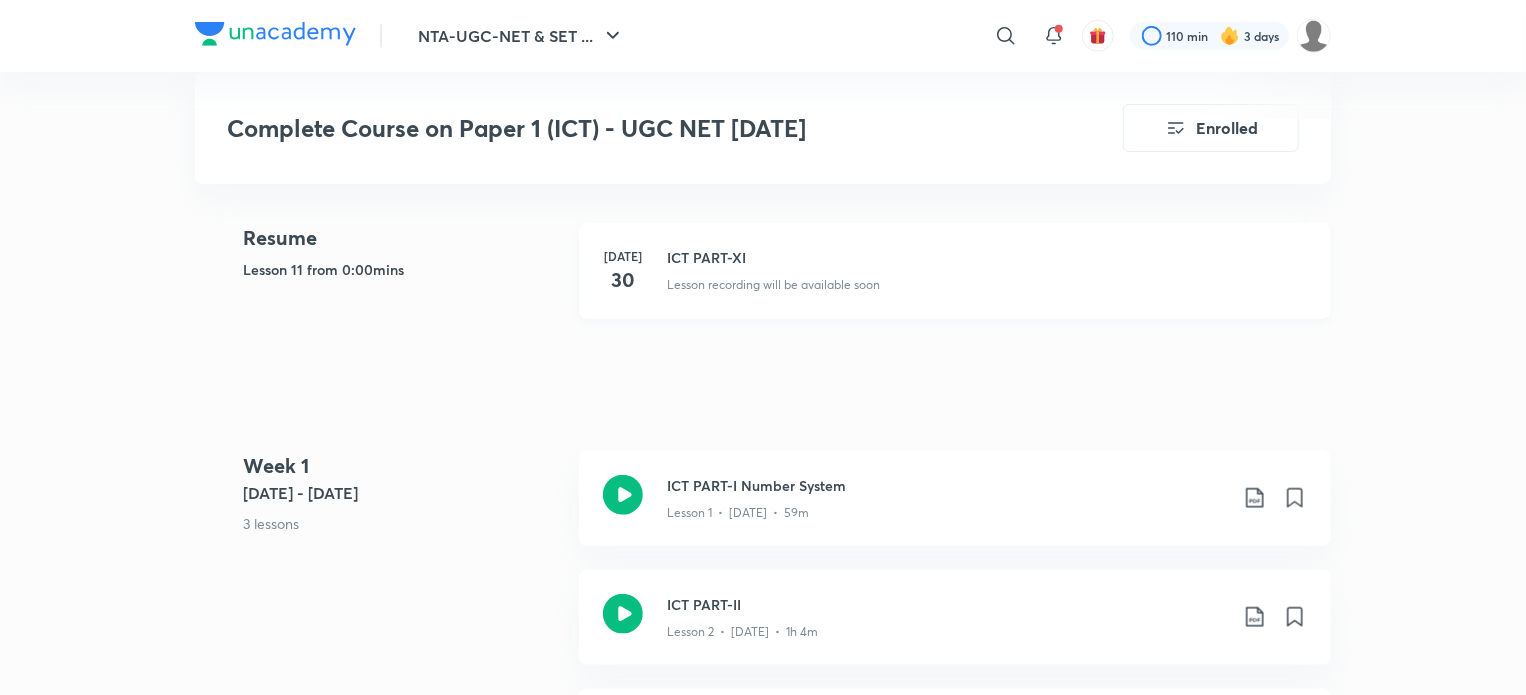 click on "Lesson recording will be available soon" at bounding box center [773, 285] 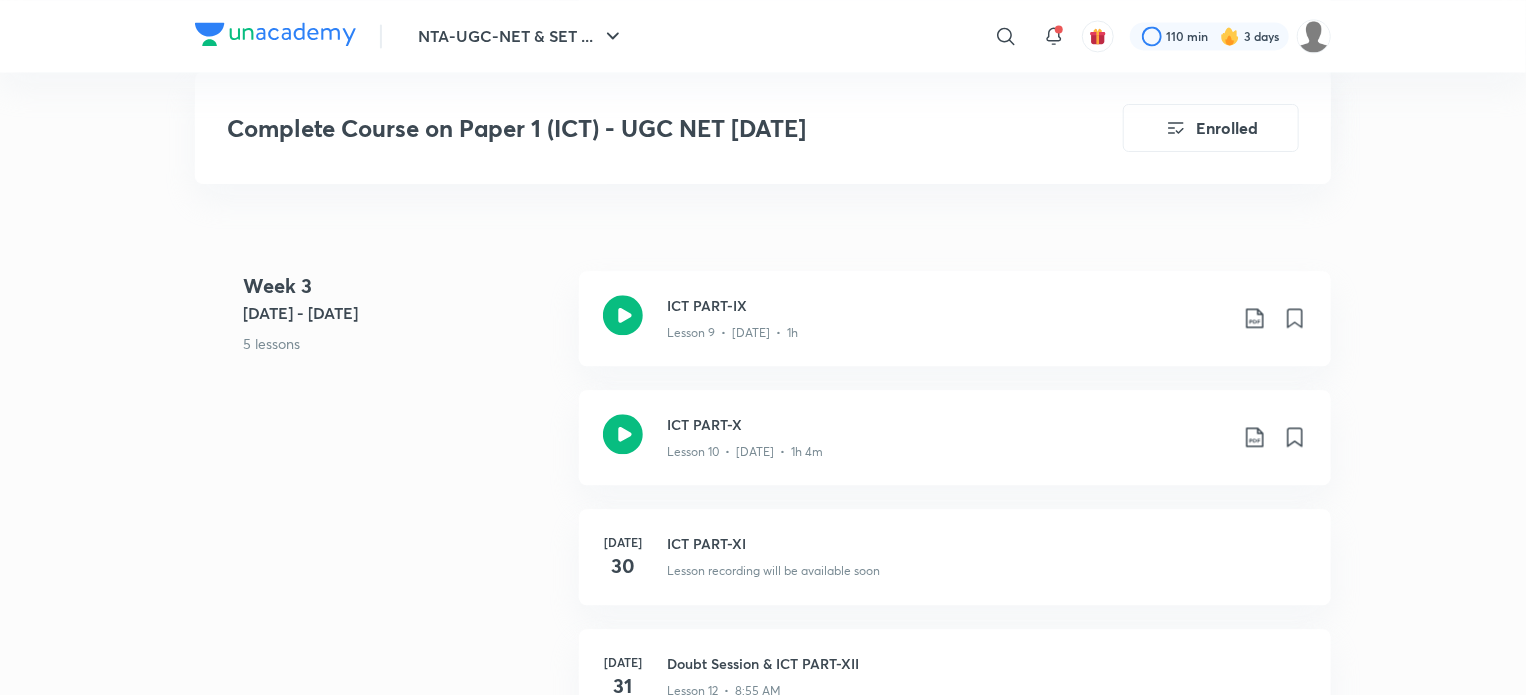 scroll, scrollTop: 2216, scrollLeft: 0, axis: vertical 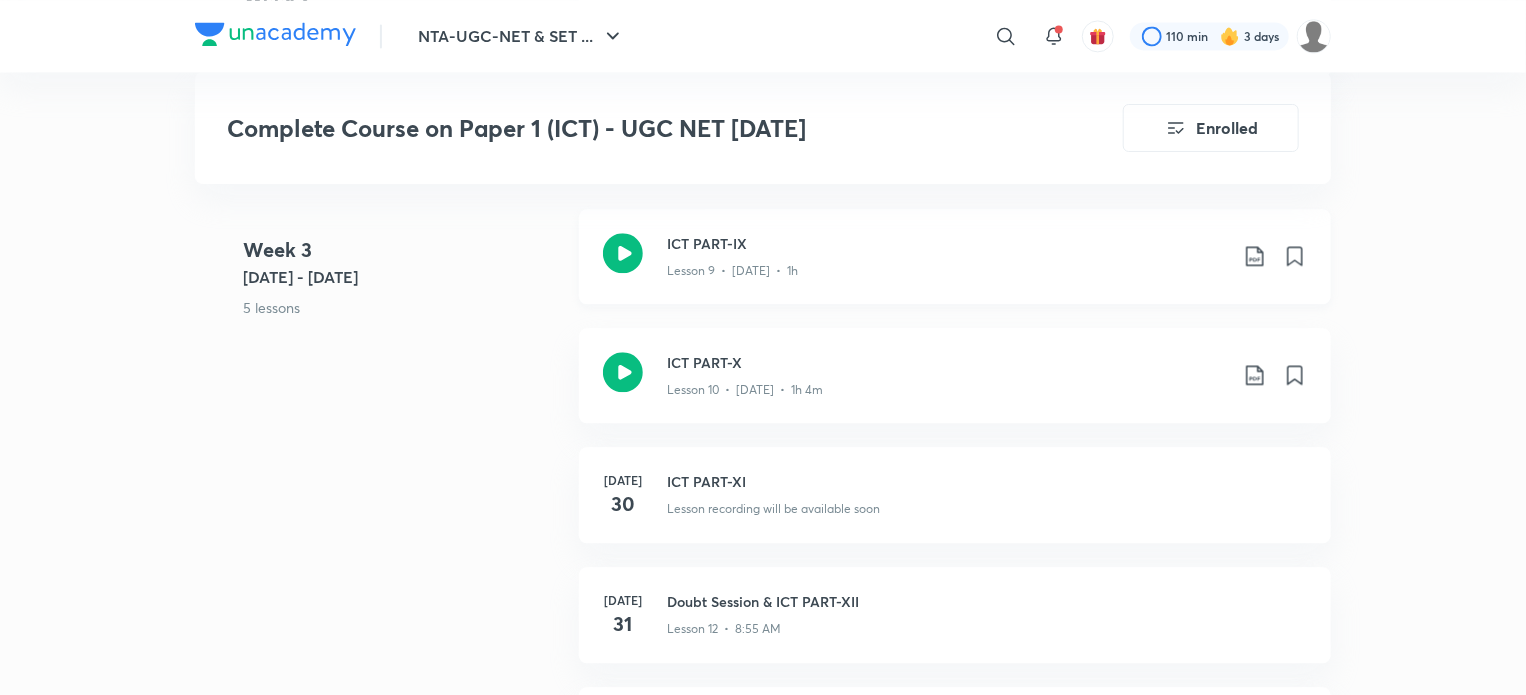 click on "ICT PART-IX" at bounding box center [947, 243] 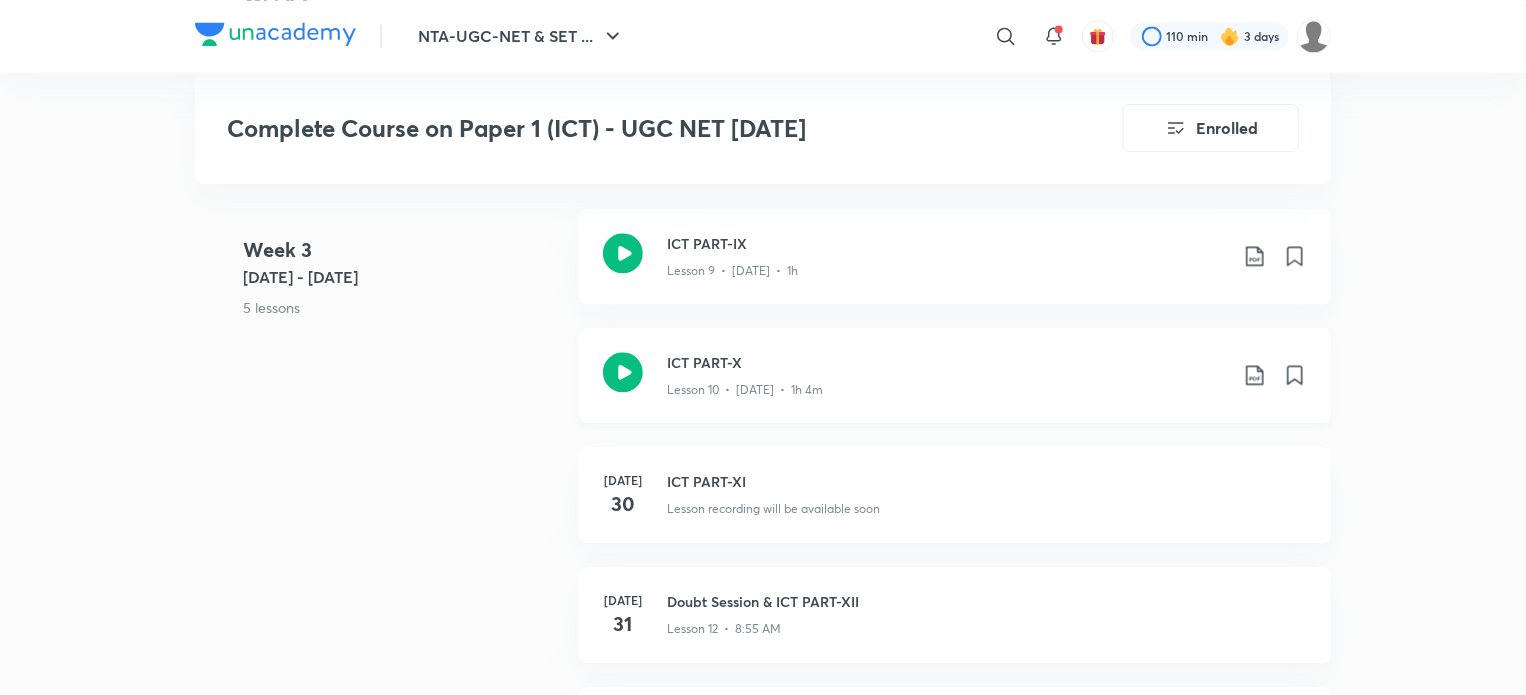 click on "ICT PART-X" at bounding box center [947, 362] 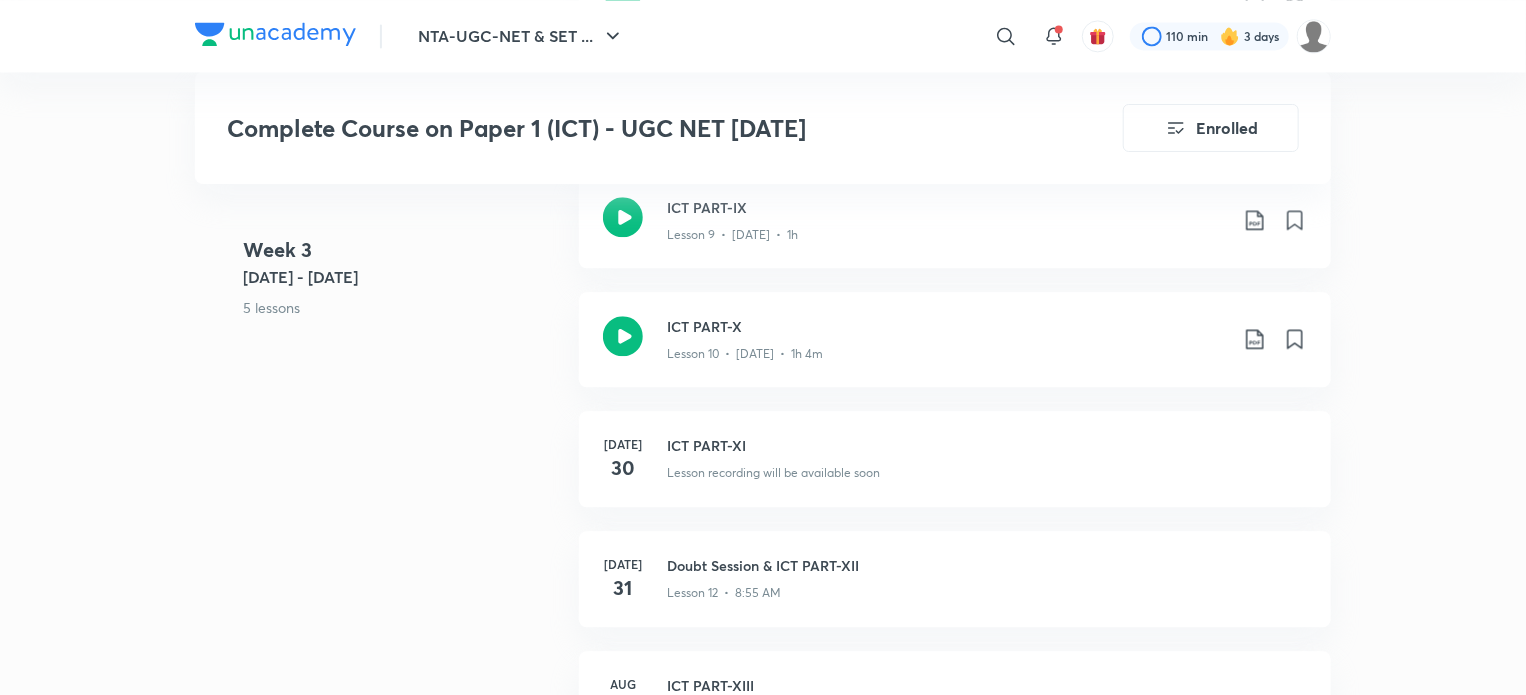 scroll, scrollTop: 2261, scrollLeft: 0, axis: vertical 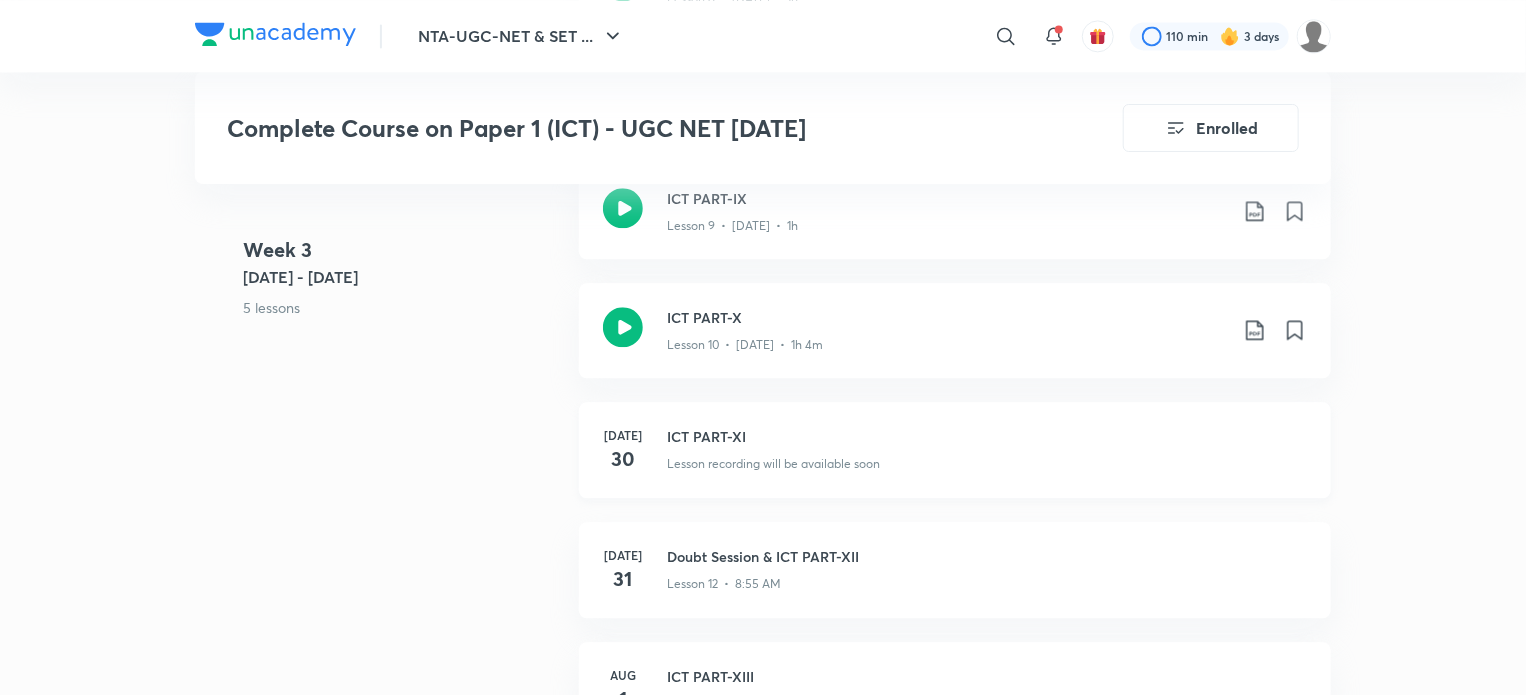 click on "Lesson recording will be available soon" at bounding box center [773, -1170] 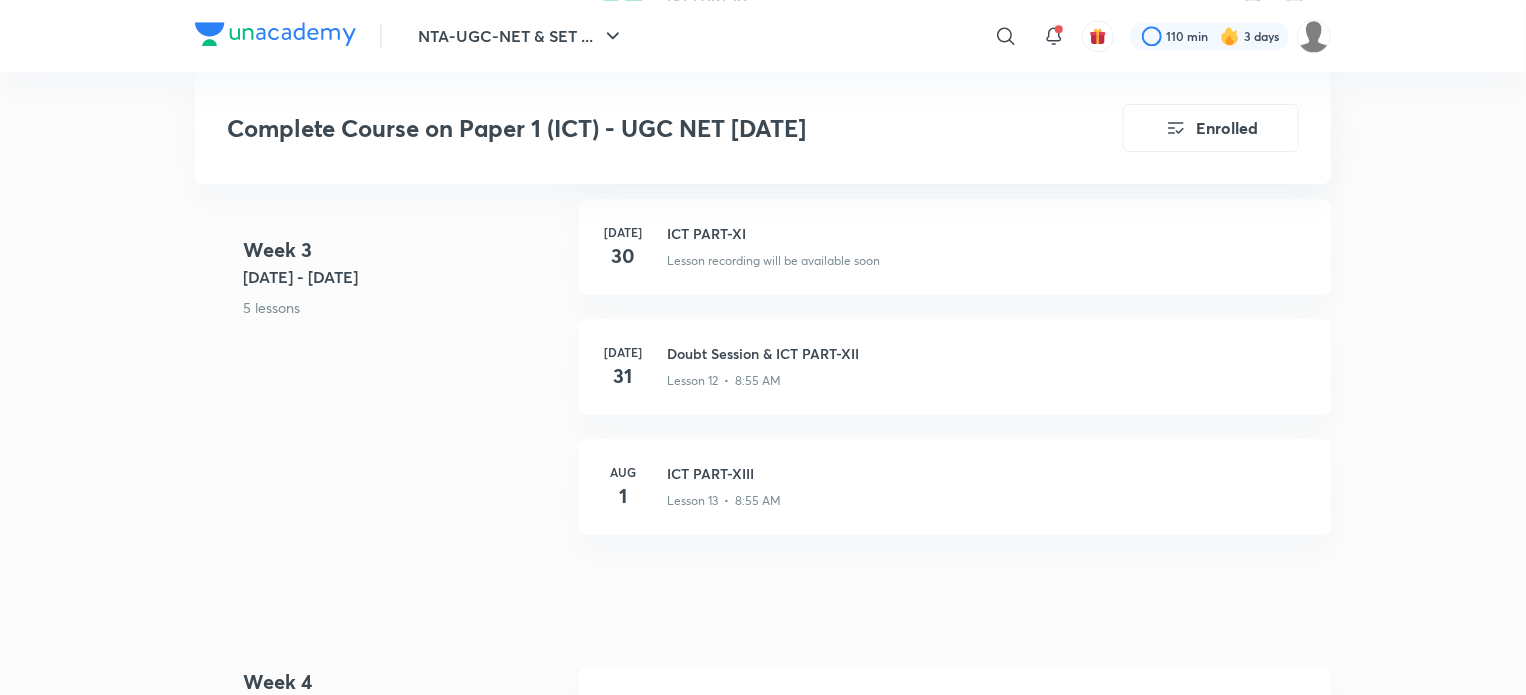 scroll, scrollTop: 2503, scrollLeft: 0, axis: vertical 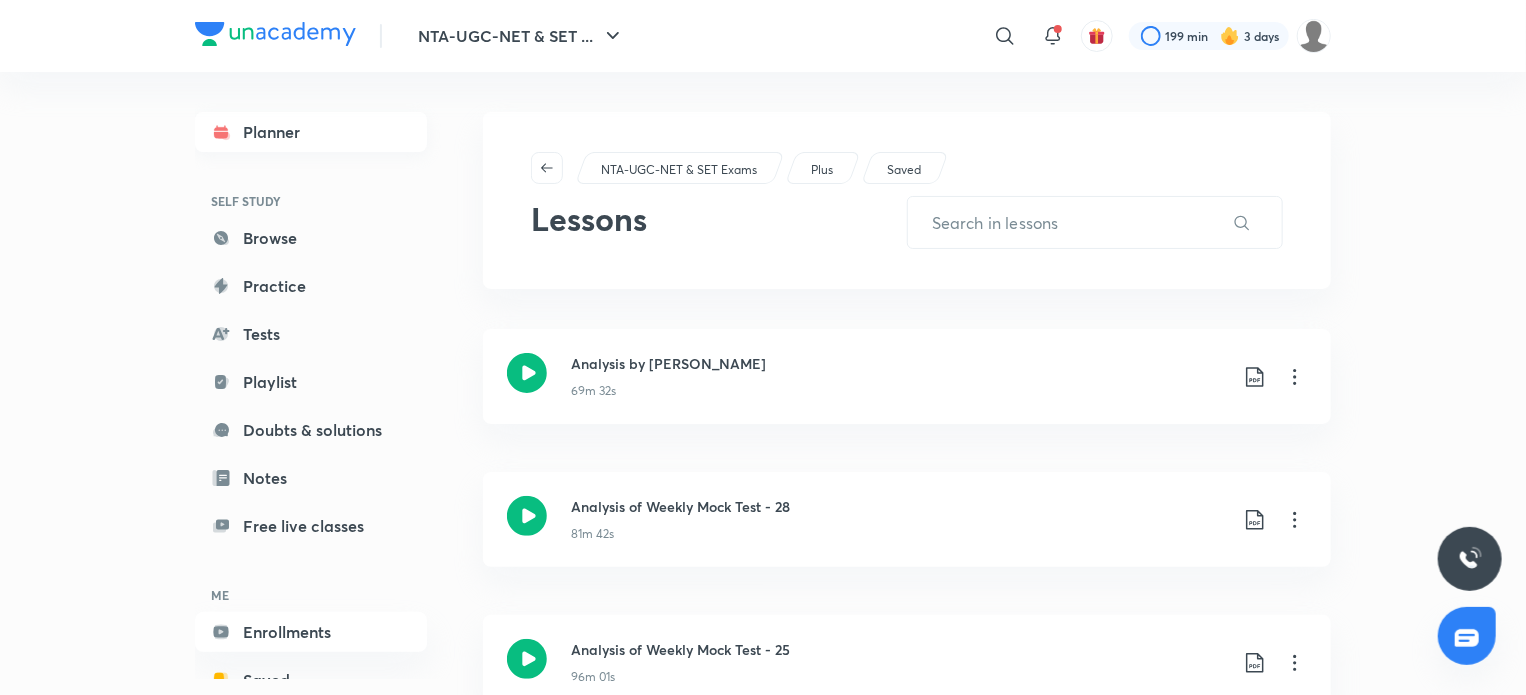 click on "Planner" at bounding box center [311, 132] 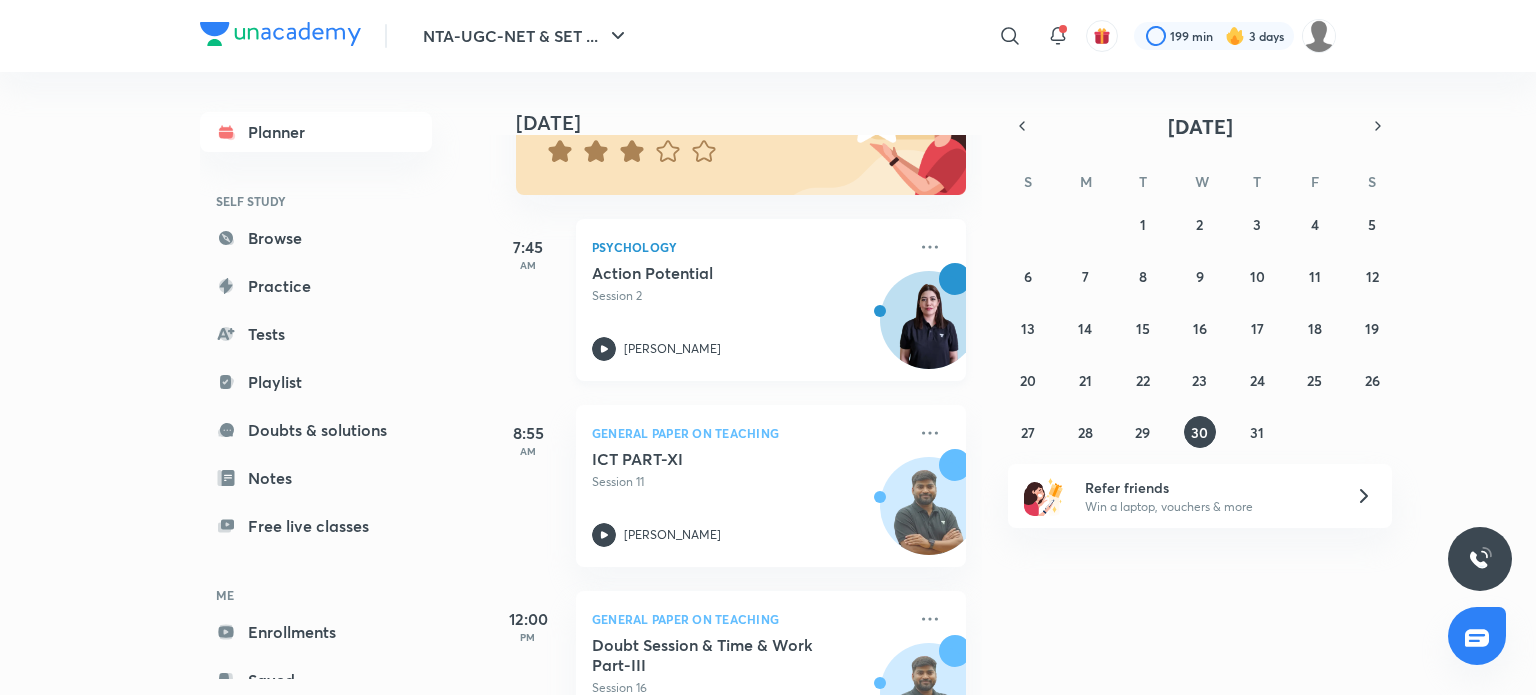 scroll, scrollTop: 221, scrollLeft: 0, axis: vertical 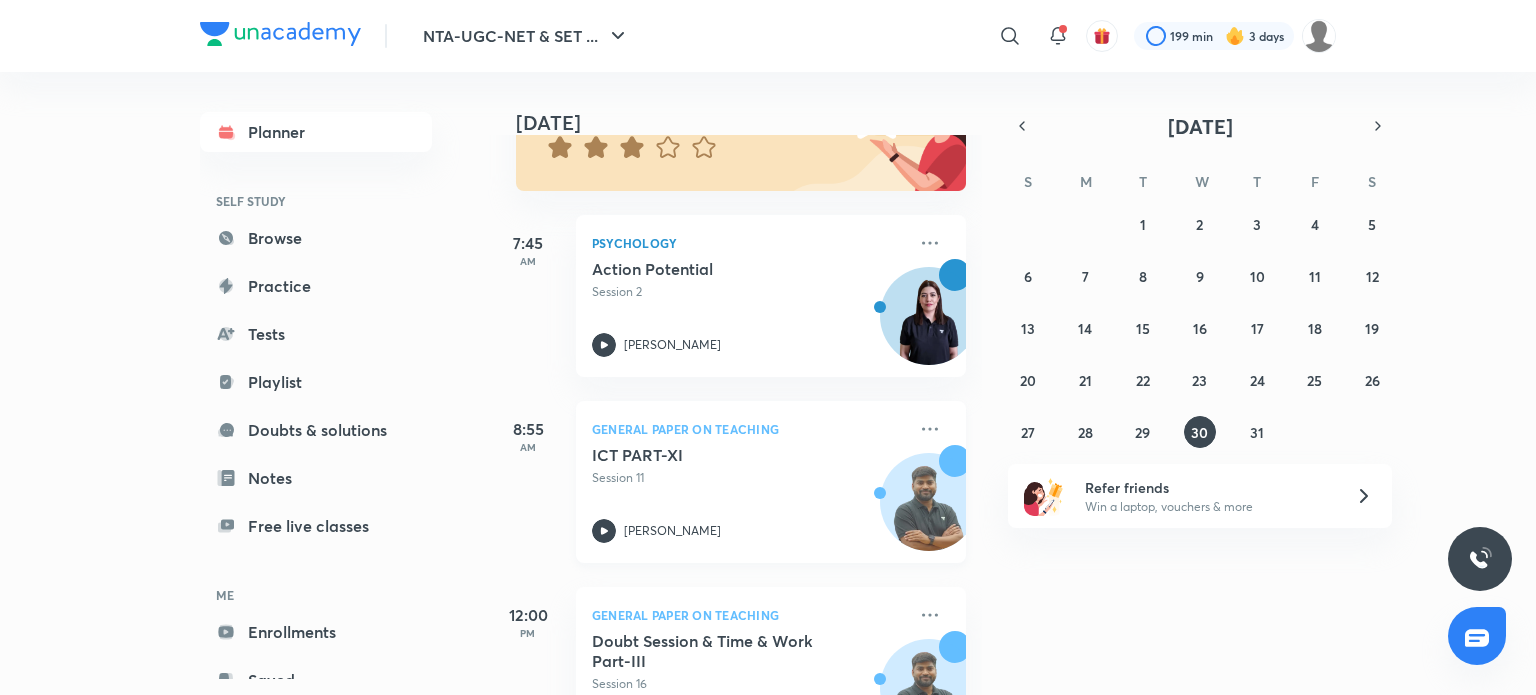 click on "Session 11" at bounding box center (749, 478) 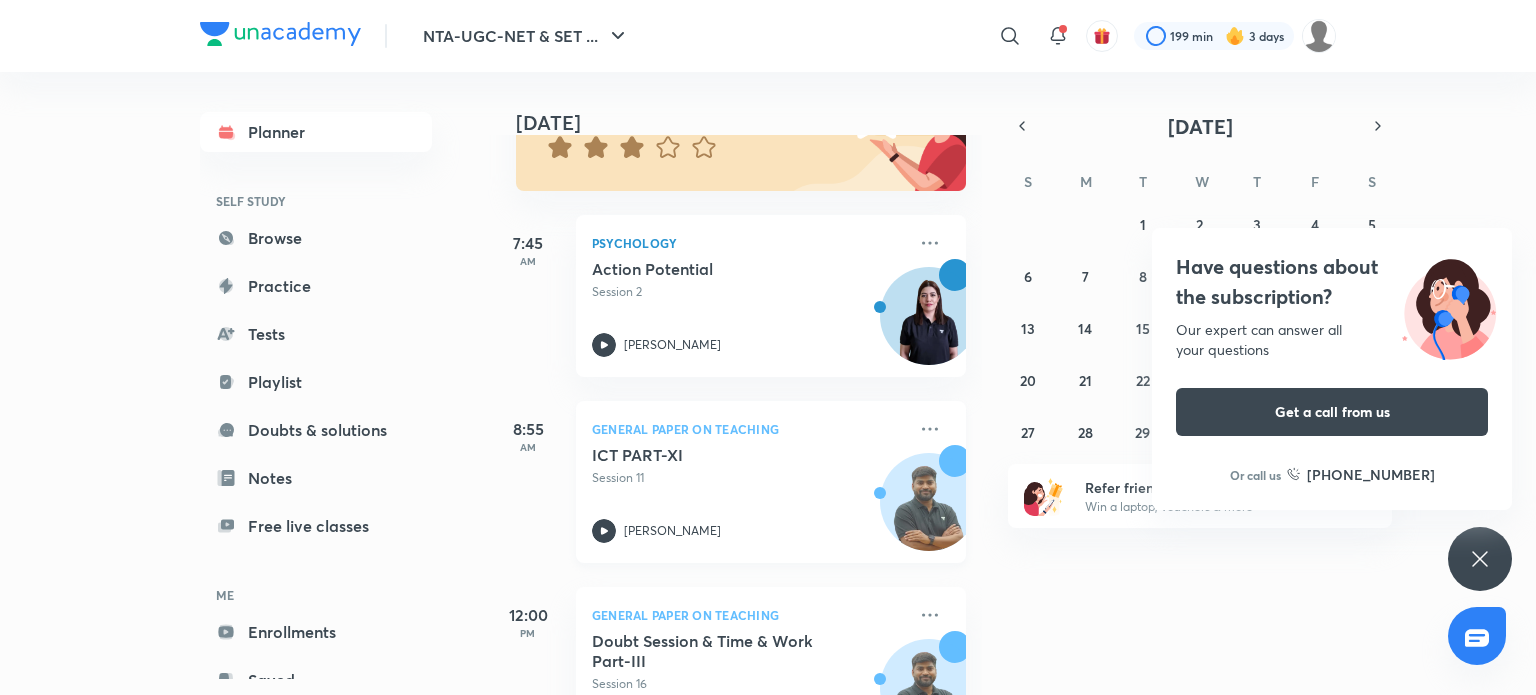 click on "General Paper on Teaching" at bounding box center [749, 429] 